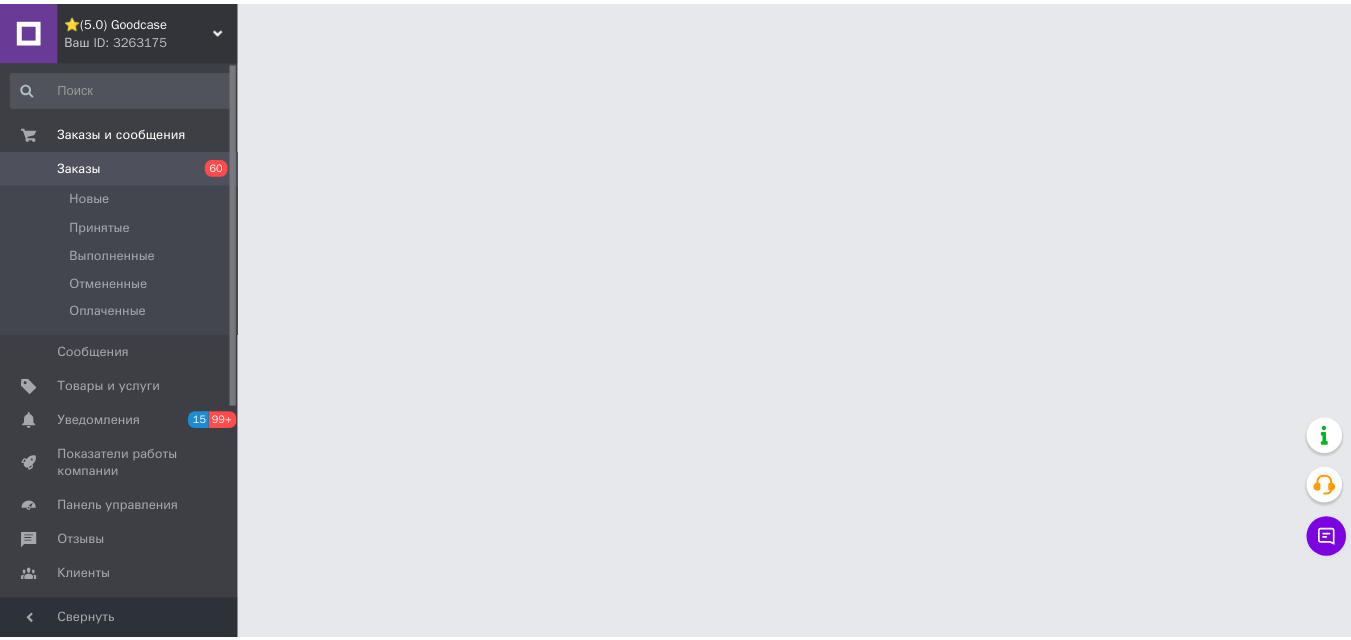 scroll, scrollTop: 0, scrollLeft: 0, axis: both 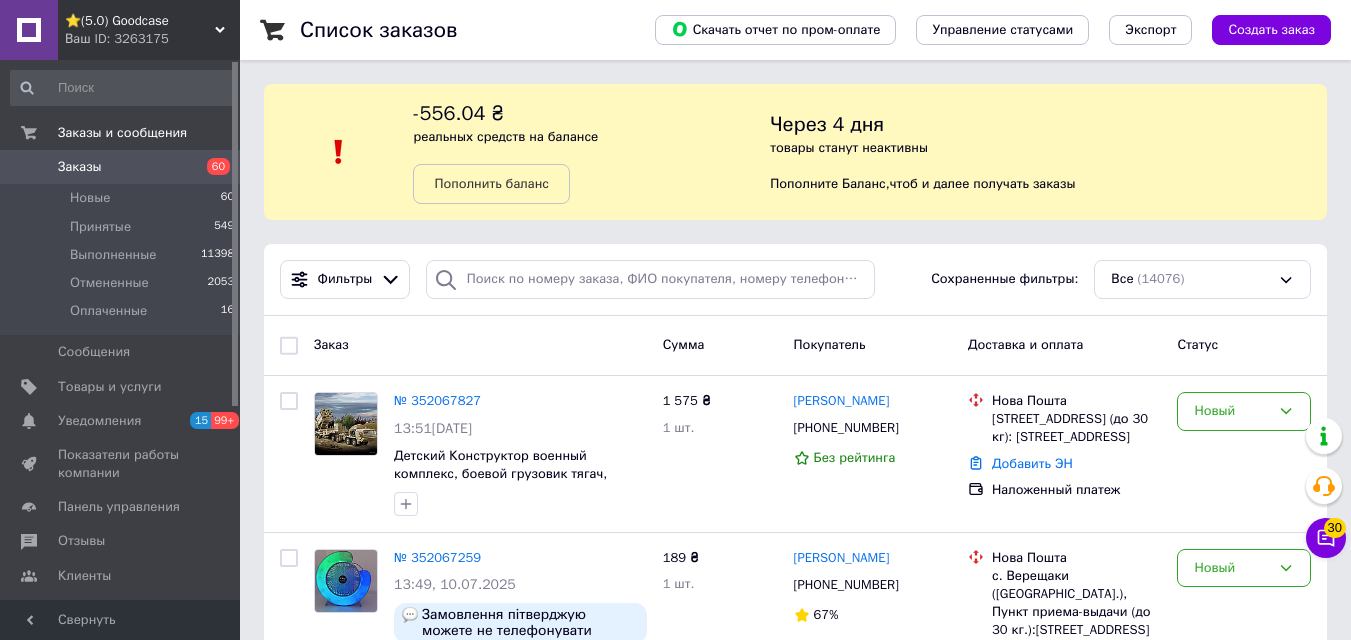click on "Заказы" at bounding box center [80, 167] 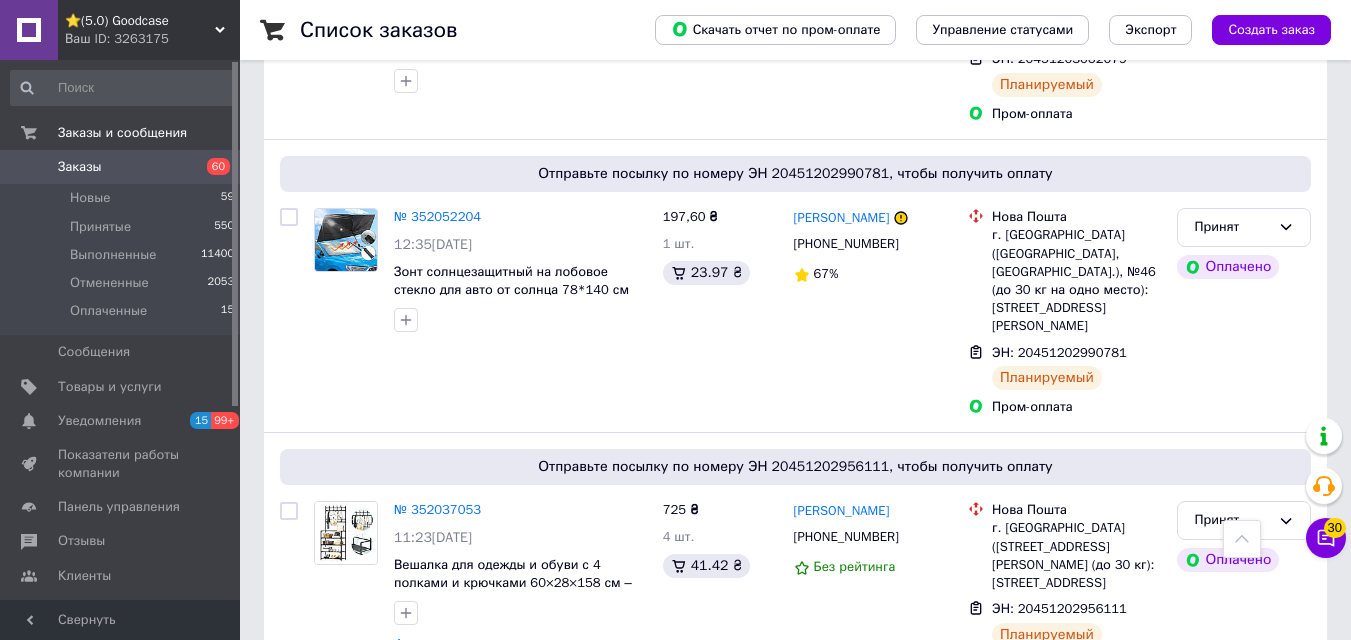 scroll, scrollTop: 1000, scrollLeft: 0, axis: vertical 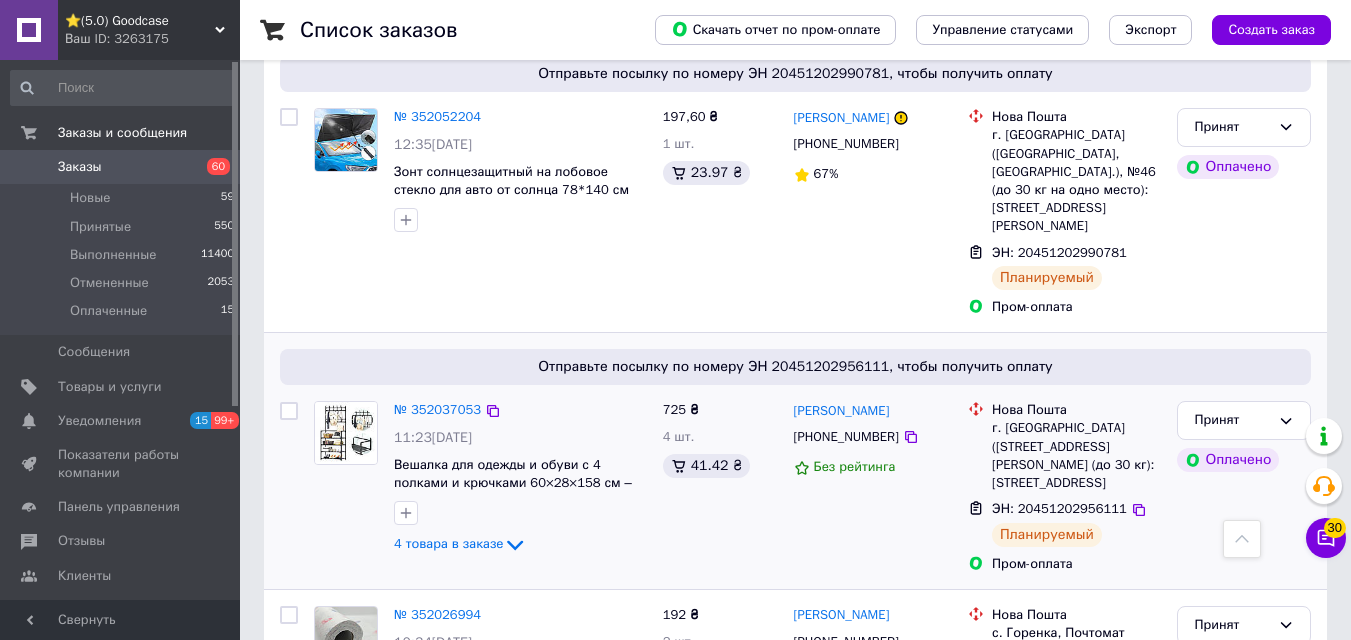 click on "4 товара в заказе" 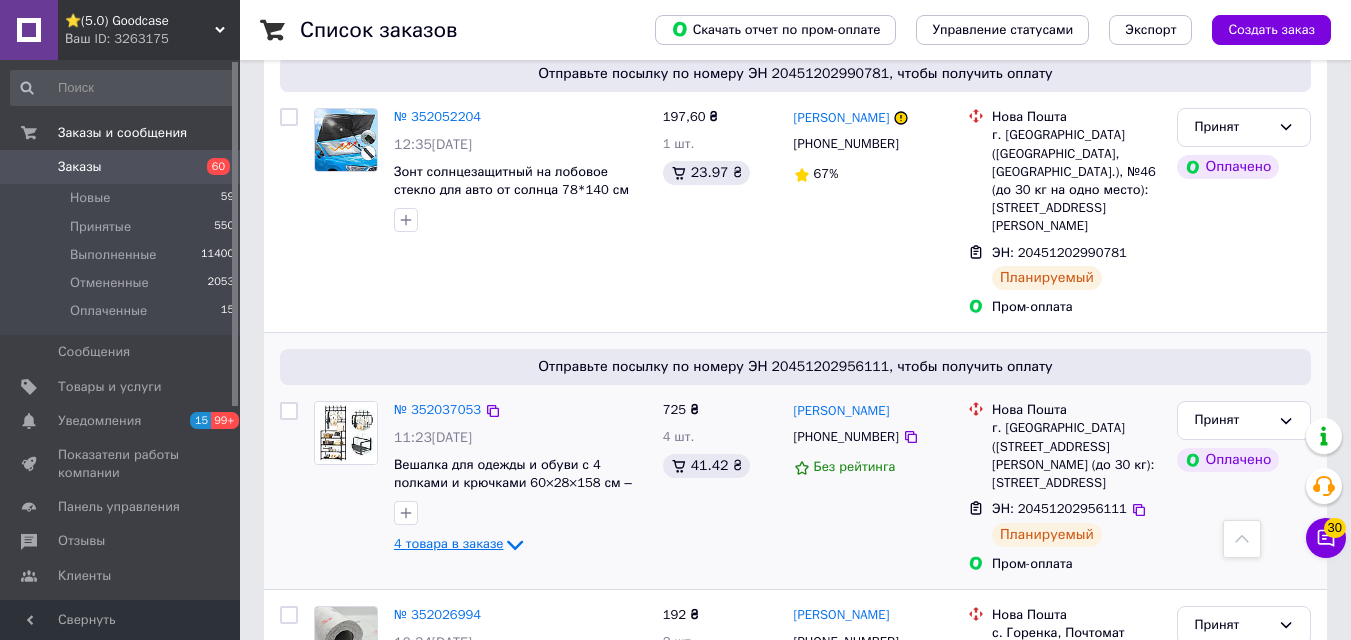 click on "4 товара в заказе" at bounding box center [448, 544] 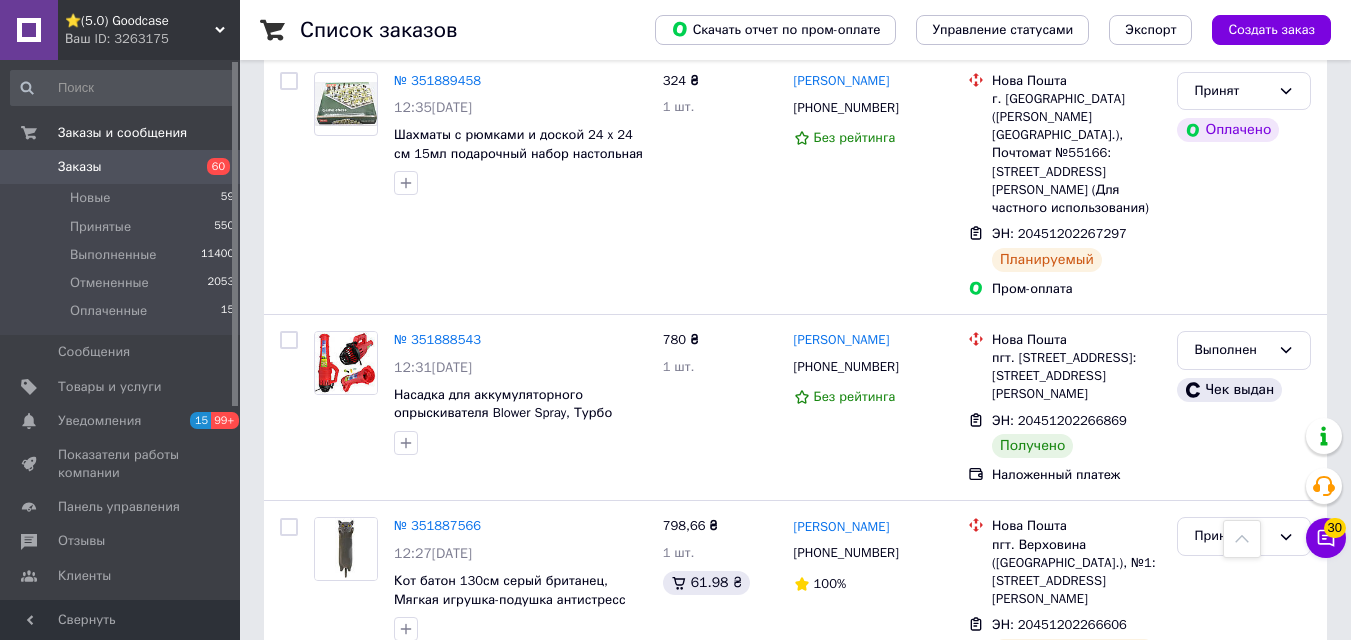 scroll, scrollTop: 9900, scrollLeft: 0, axis: vertical 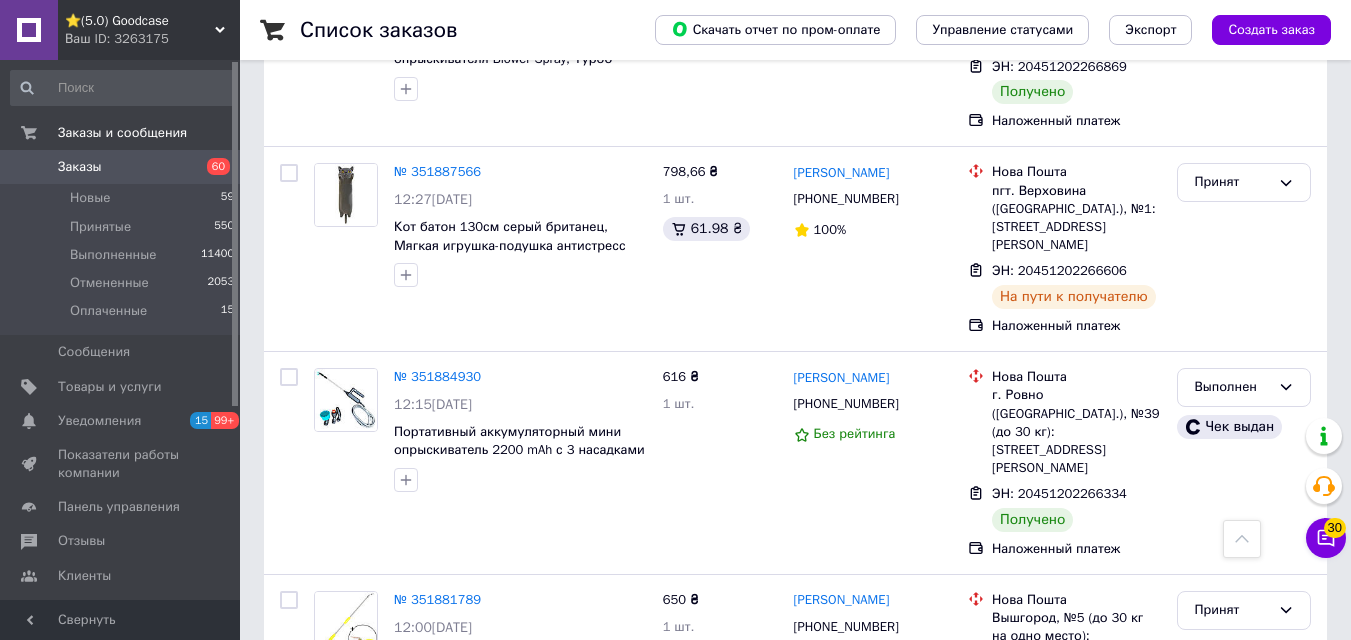 click on "Заказы" at bounding box center (121, 167) 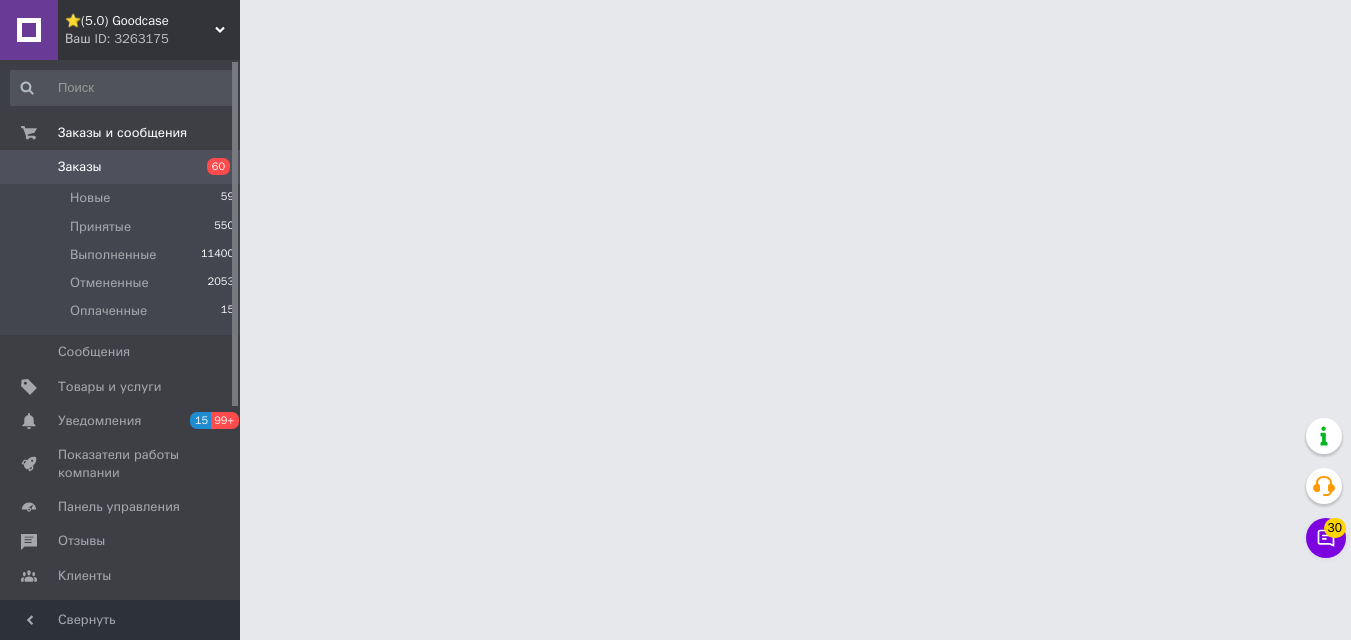 scroll, scrollTop: 0, scrollLeft: 0, axis: both 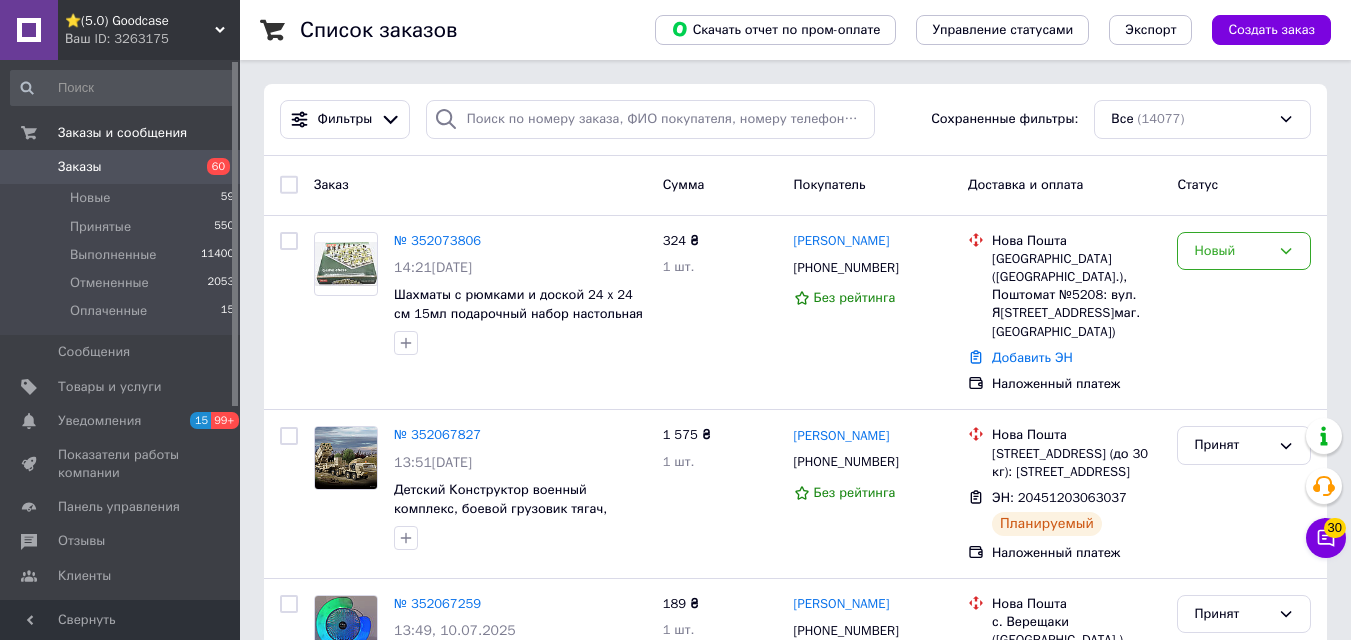 click on "Заказы" at bounding box center (80, 167) 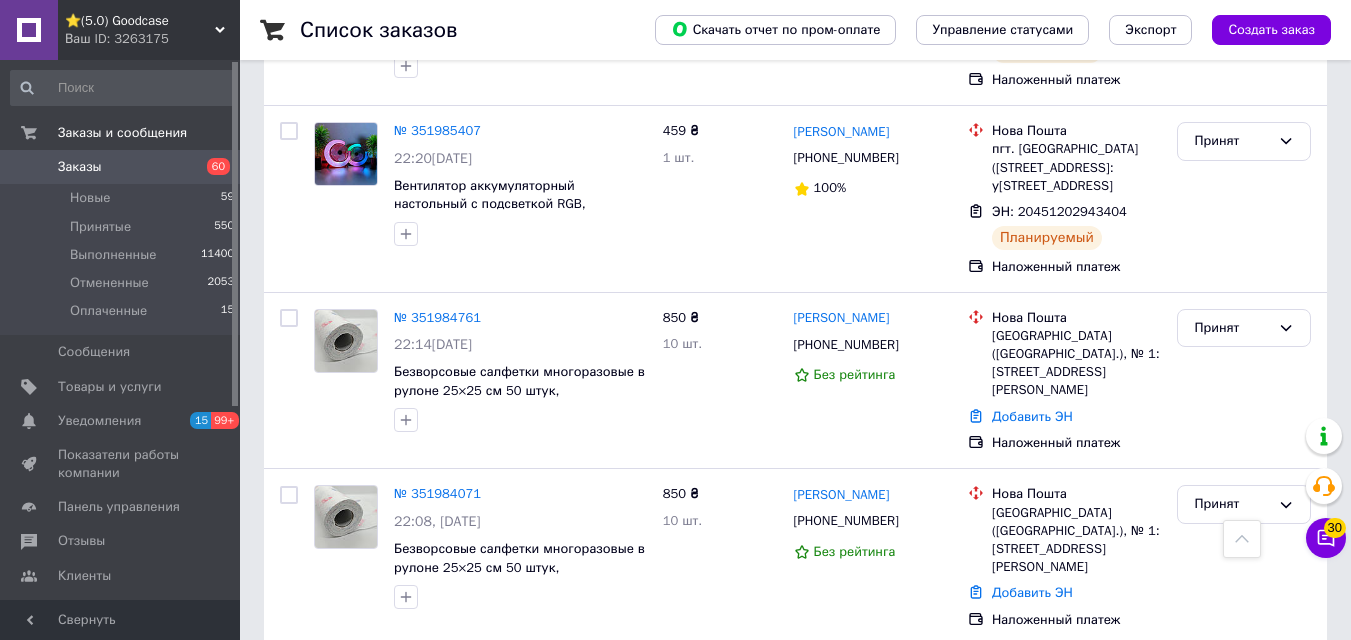 scroll, scrollTop: 2700, scrollLeft: 0, axis: vertical 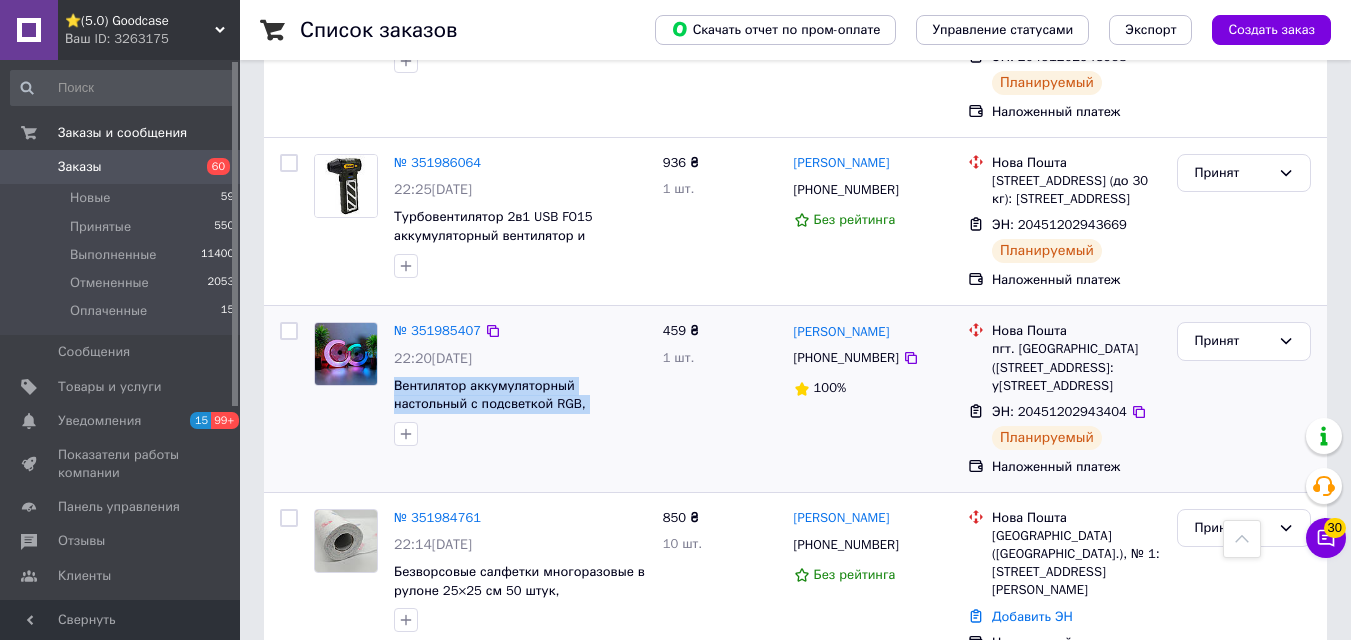 drag, startPoint x: 387, startPoint y: 298, endPoint x: 615, endPoint y: 336, distance: 231.14497 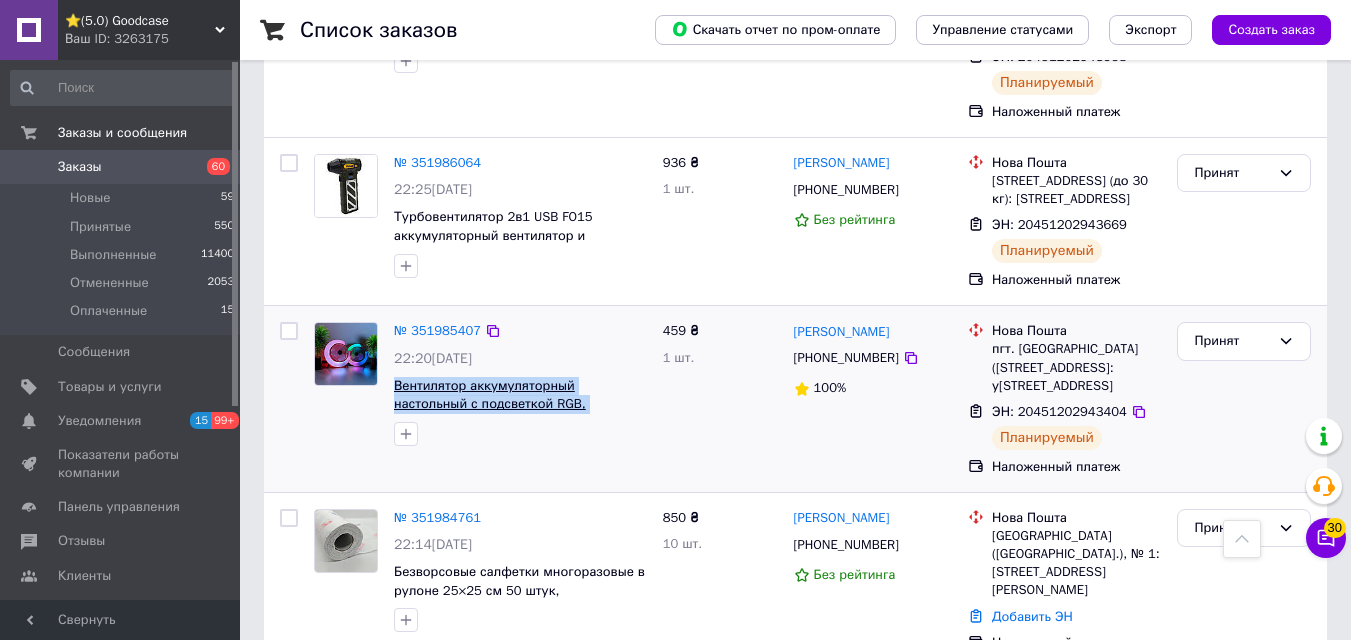 copy on "Вентилятор аккумуляторный настольный с подсветкой RGB, аккумуляторные вентиляторы, usb вентилятор для дома" 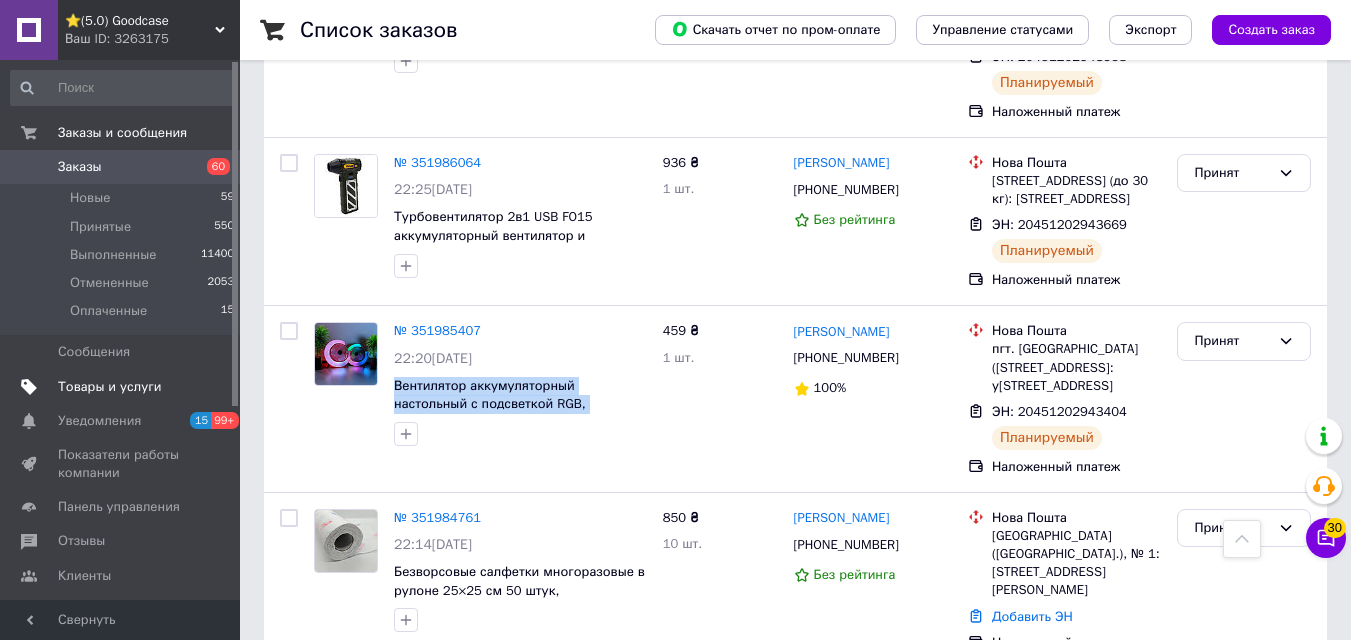 click on "Товары и услуги" at bounding box center (110, 387) 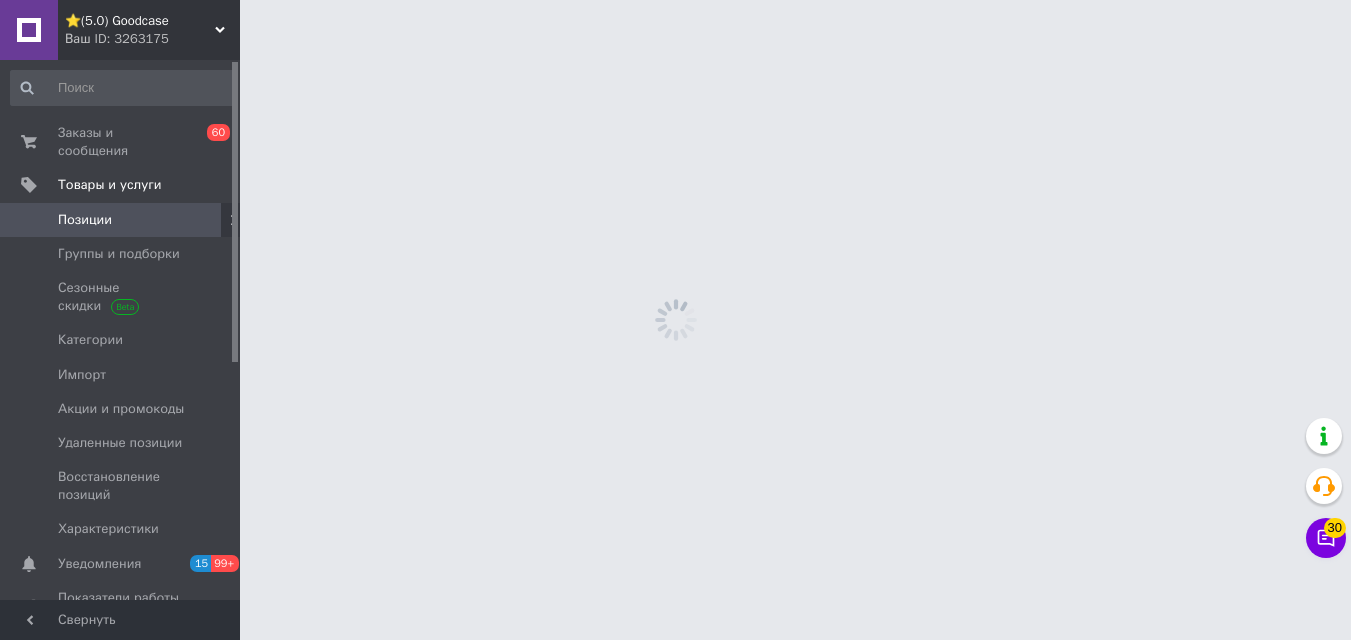 scroll, scrollTop: 0, scrollLeft: 0, axis: both 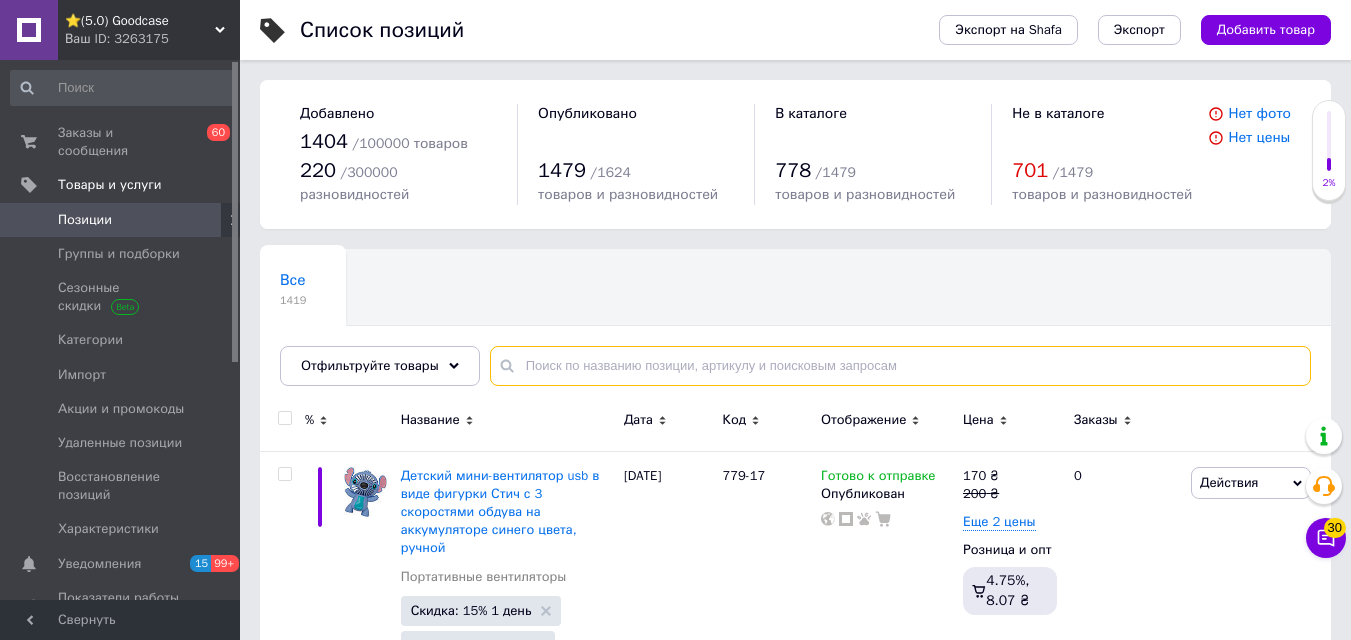 paste on "Вентилятор аккумуляторный настольный с подсветкой RGB, аккумуляторные вентиляторы, usb вентилятор для дома" 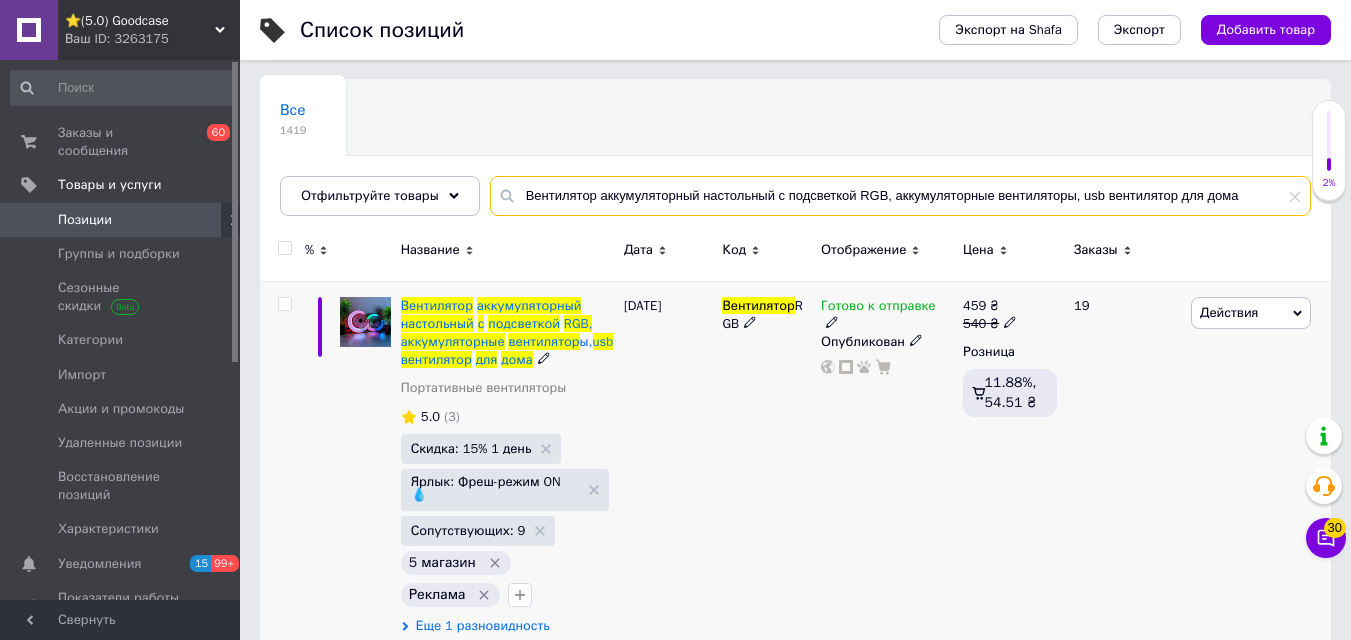 scroll, scrollTop: 169, scrollLeft: 0, axis: vertical 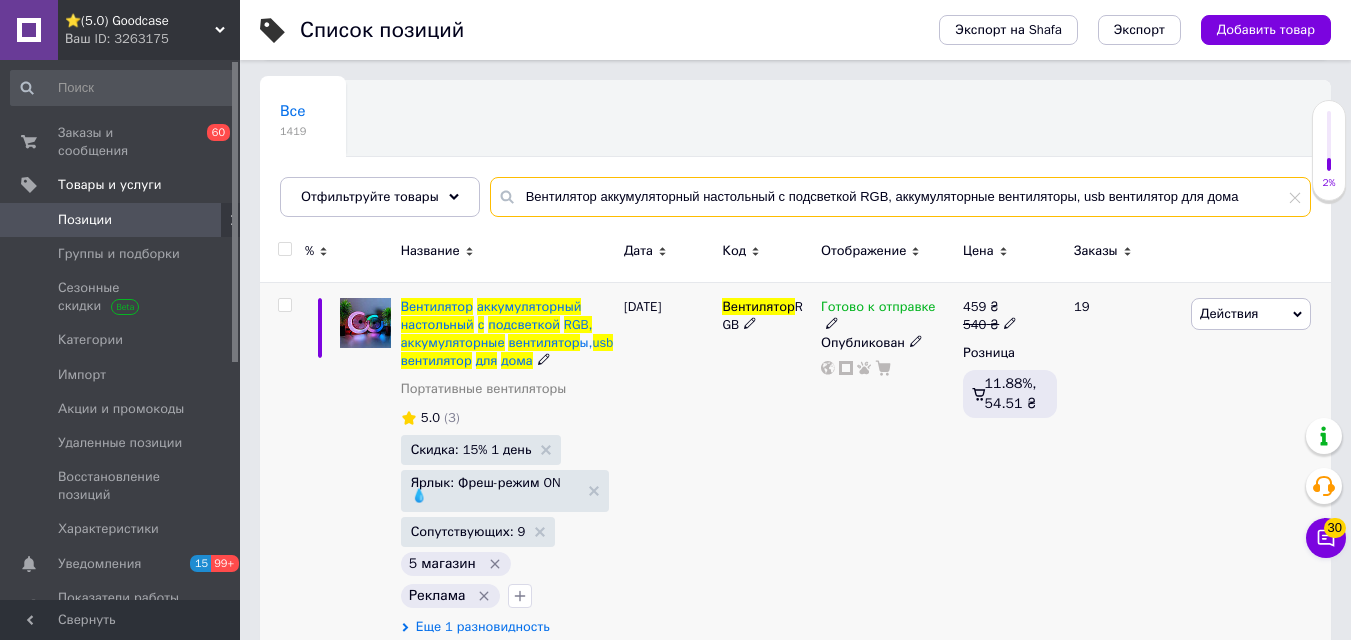 type on "Вентилятор аккумуляторный настольный с подсветкой RGB, аккумуляторные вентиляторы, usb вентилятор для дома" 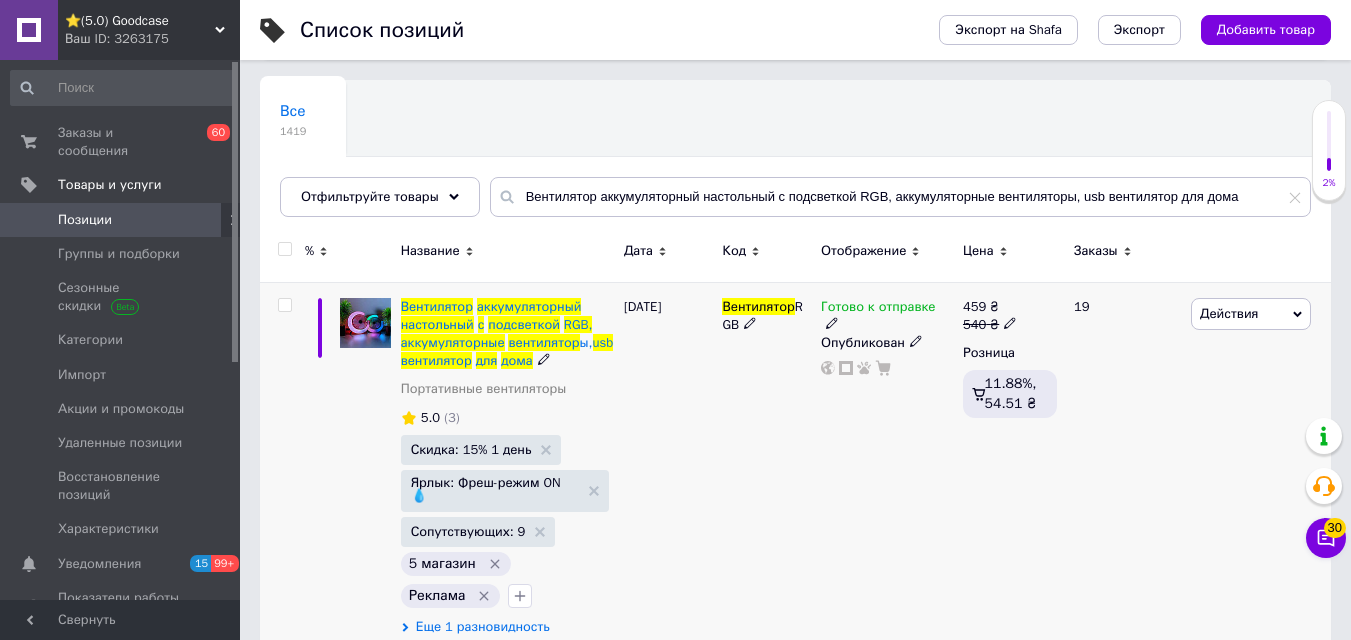 click on "Еще 1 разновидность" at bounding box center (483, 627) 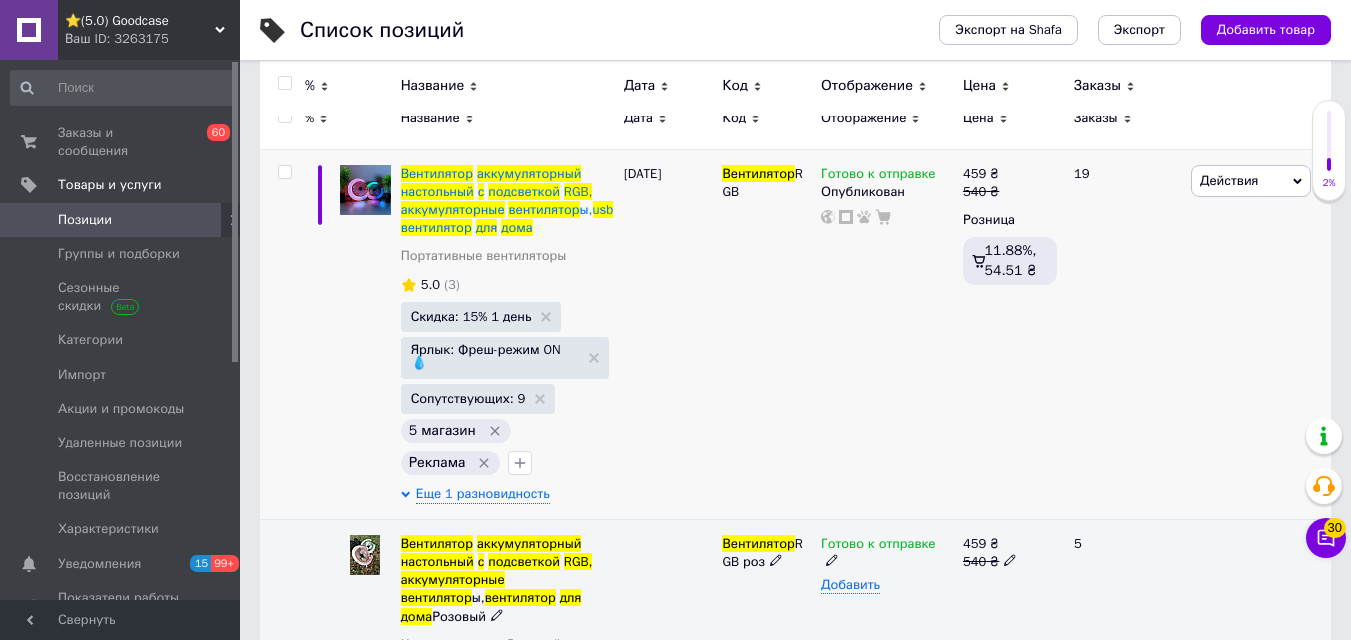 scroll, scrollTop: 202, scrollLeft: 0, axis: vertical 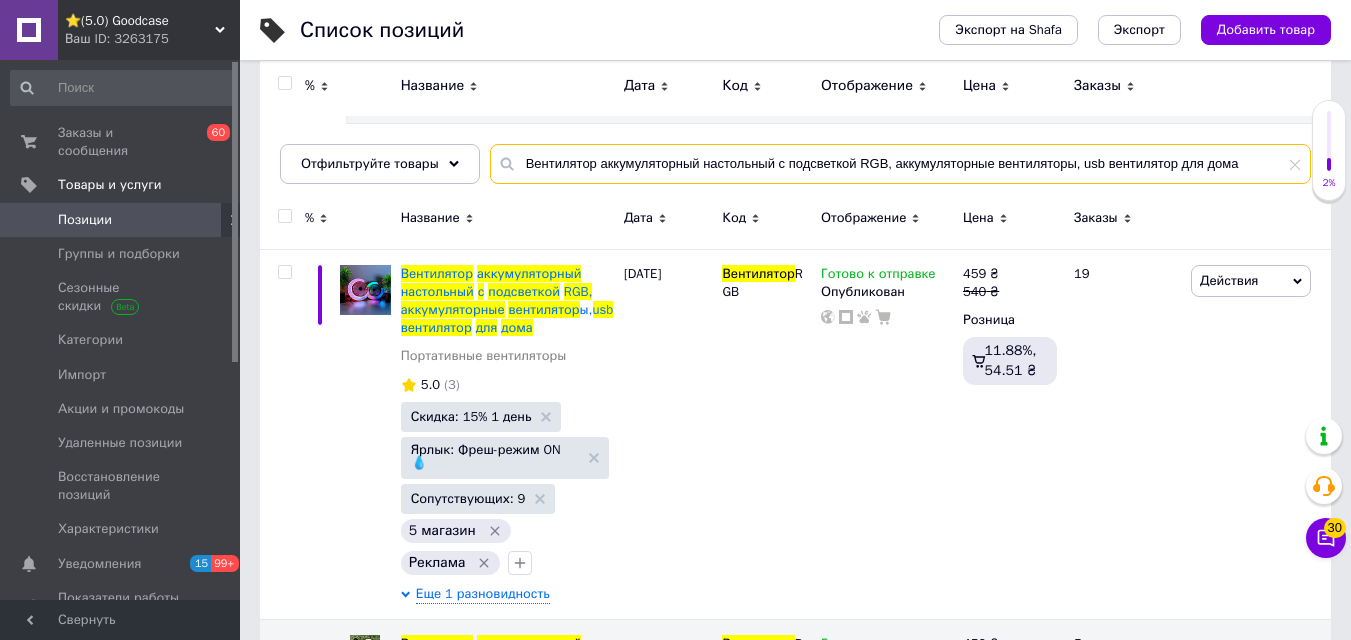 click on "Вентилятор аккумуляторный настольный с подсветкой RGB, аккумуляторные вентиляторы, usb вентилятор для дома" at bounding box center [900, 164] 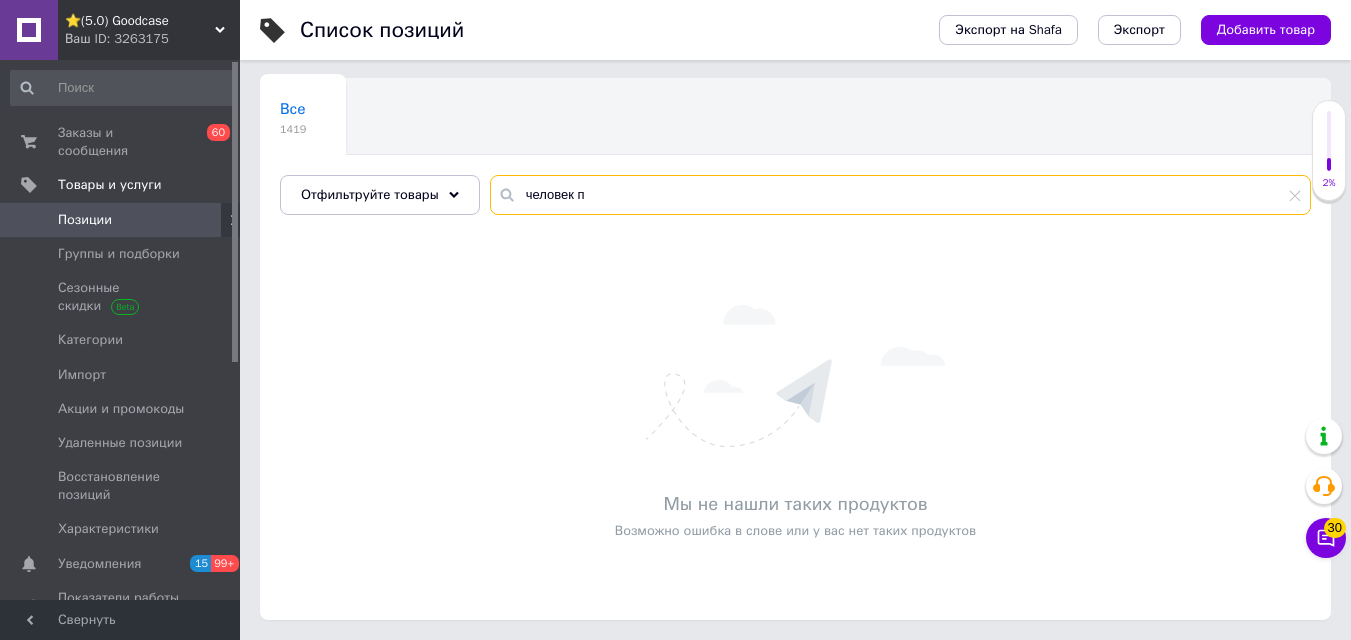 scroll, scrollTop: 151, scrollLeft: 0, axis: vertical 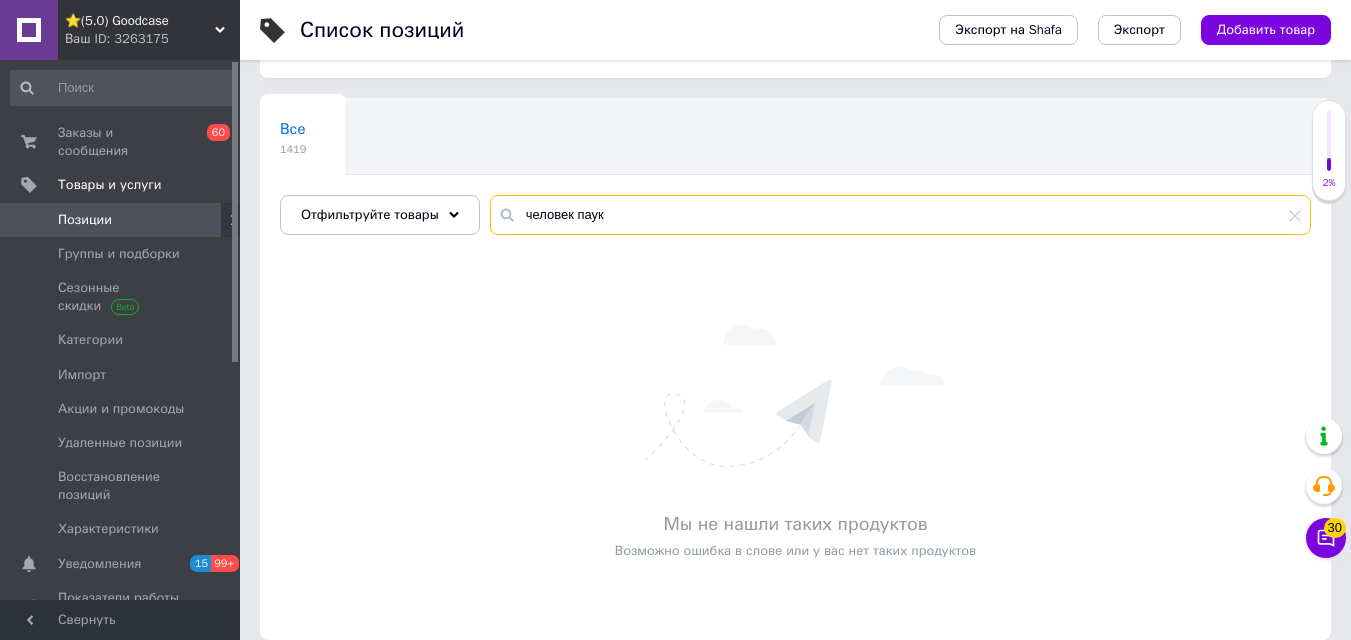 click on "человек паук" at bounding box center [900, 215] 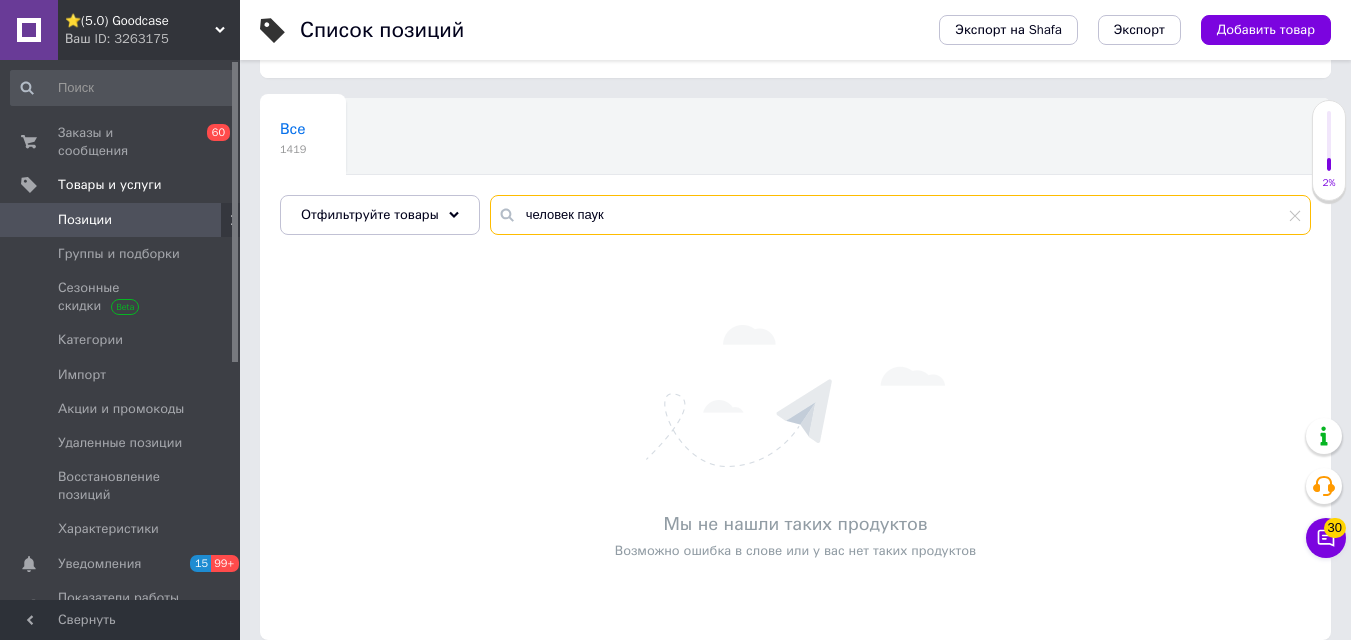 type on "человек паук" 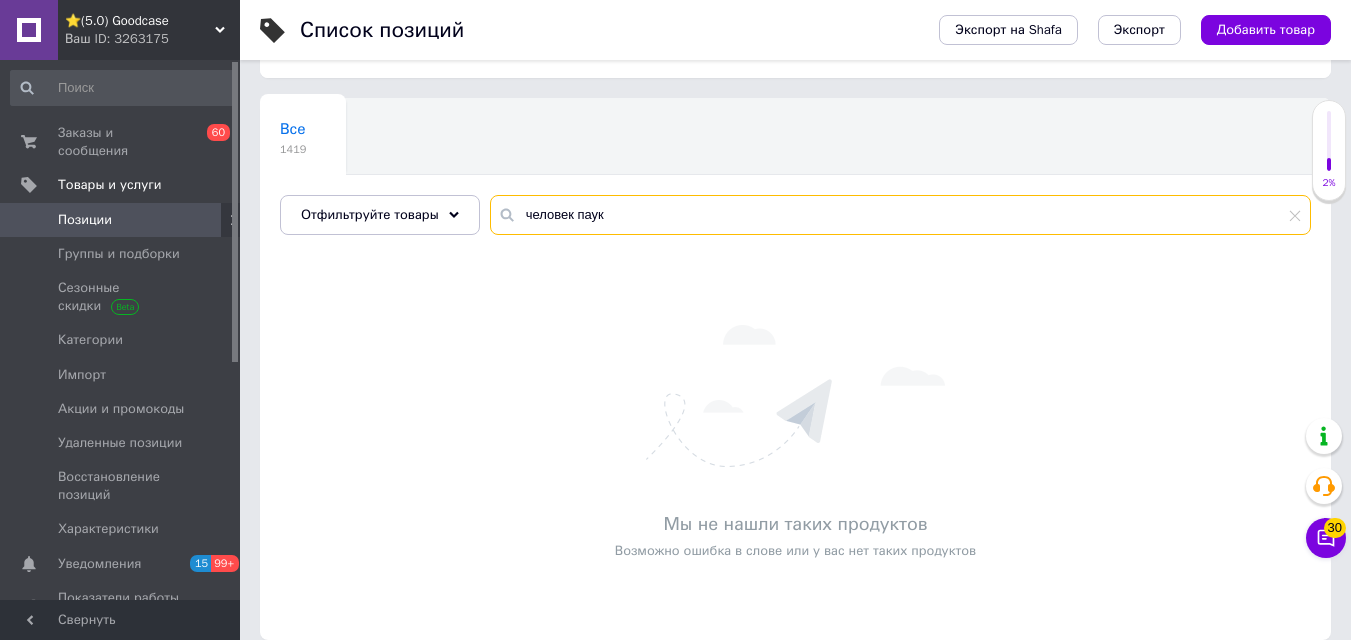 click on "человек паук" at bounding box center [900, 215] 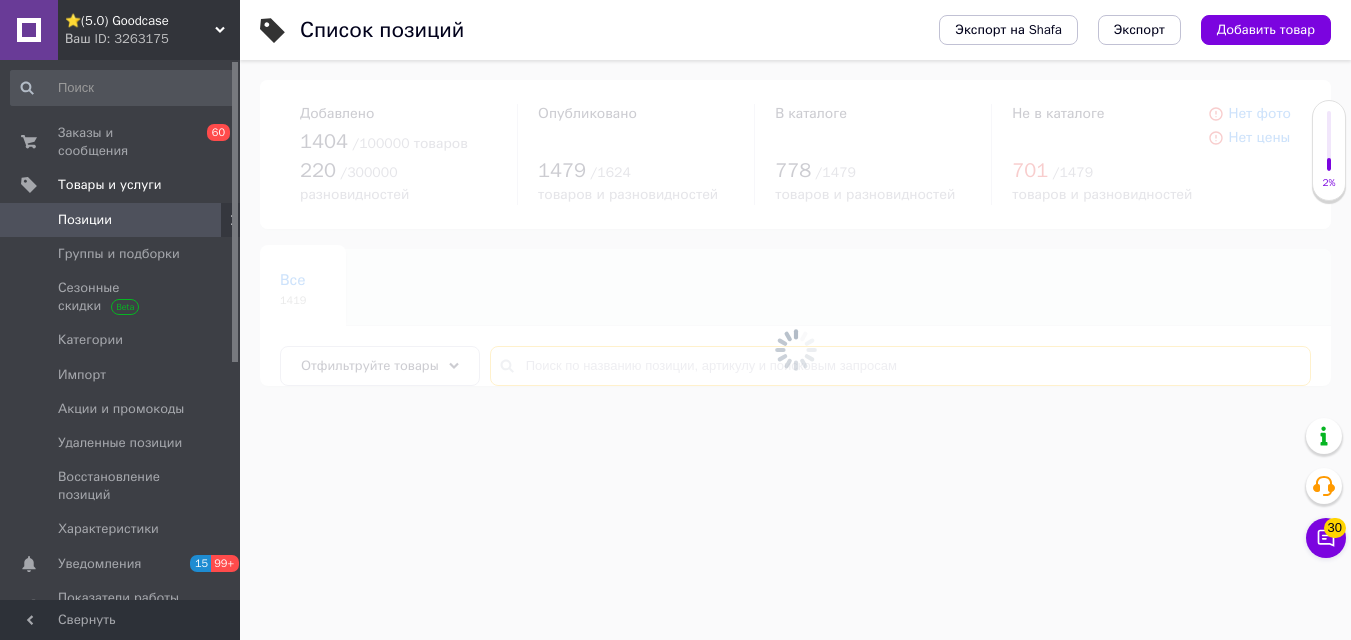 scroll, scrollTop: 0, scrollLeft: 0, axis: both 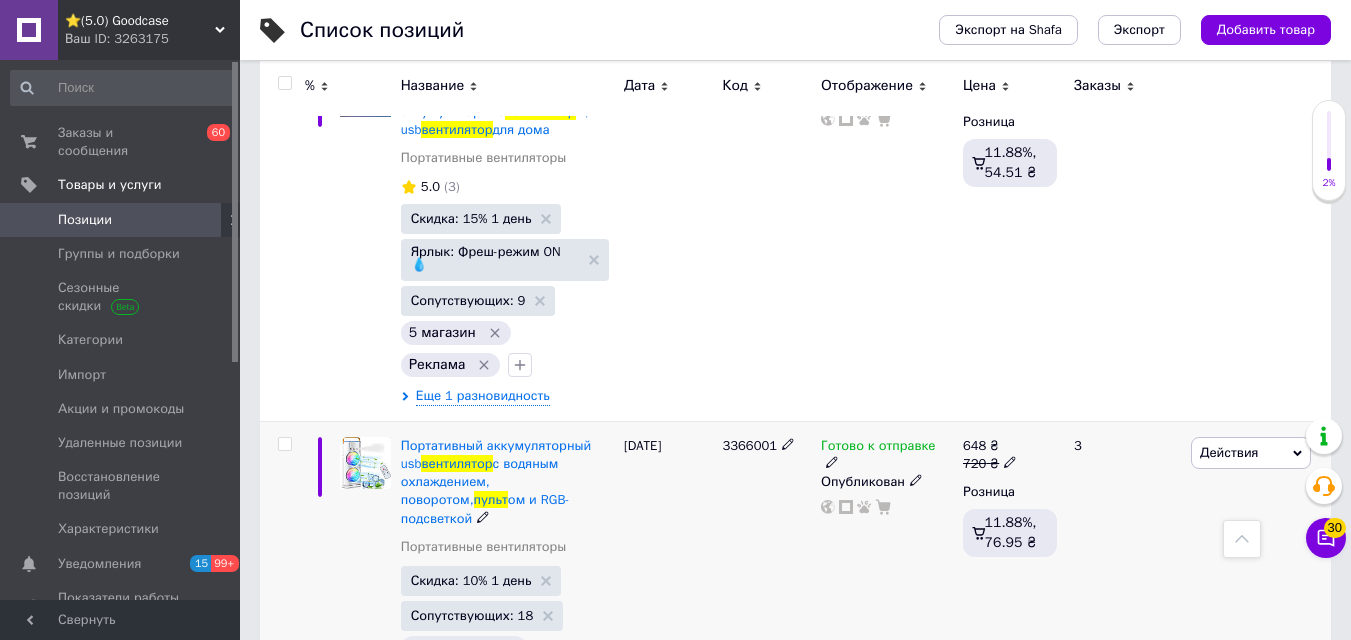 type on "вентилятор пульт" 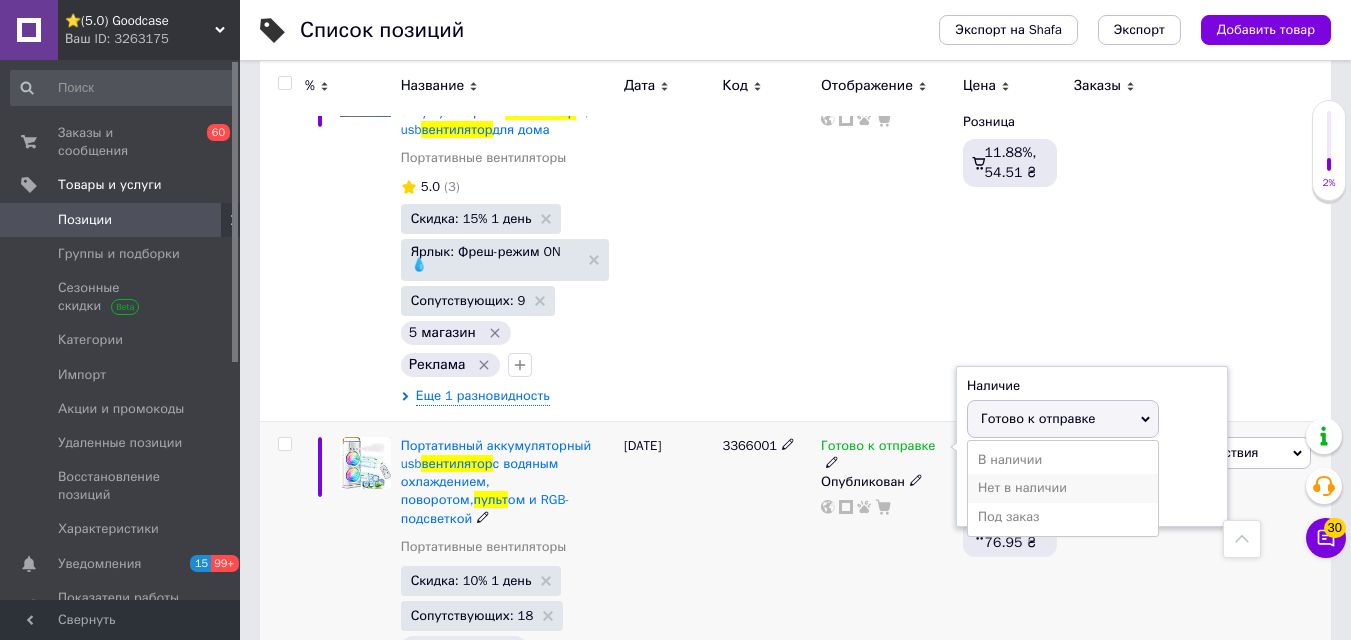 click on "Нет в наличии" at bounding box center [1063, 488] 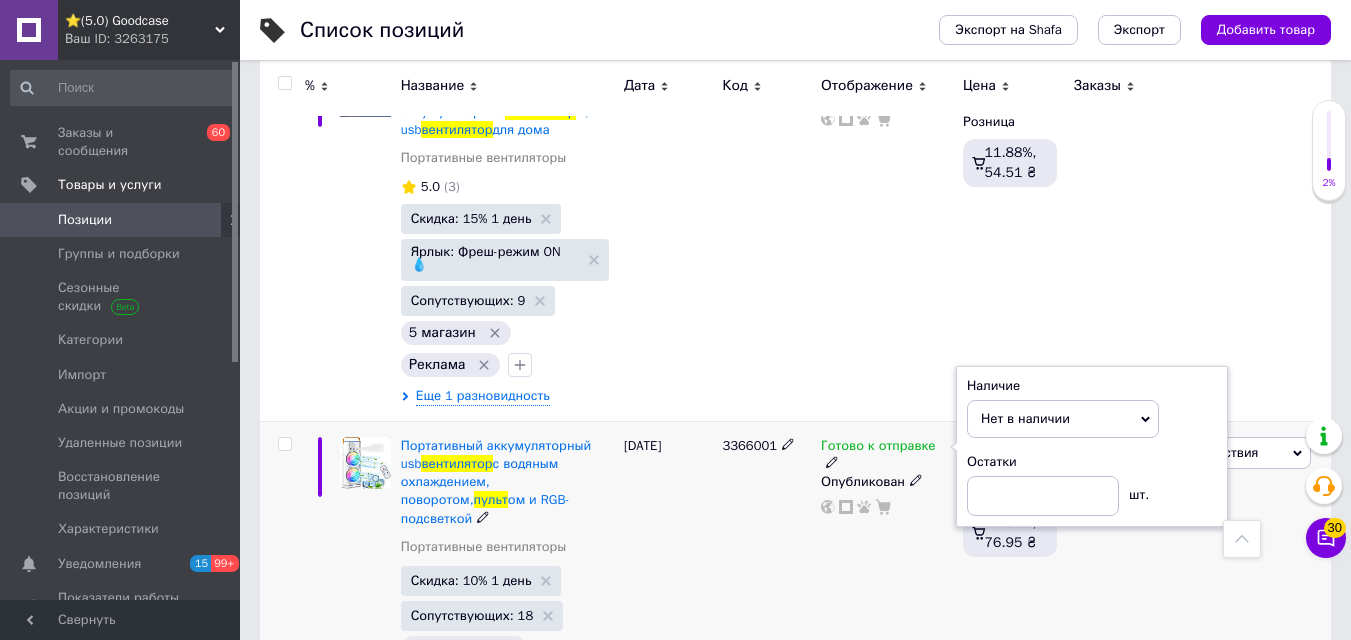 click on "Готово к отправке Наличие Нет в наличии В наличии Под заказ Готово к отправке Остатки шт. Опубликован" at bounding box center (887, 601) 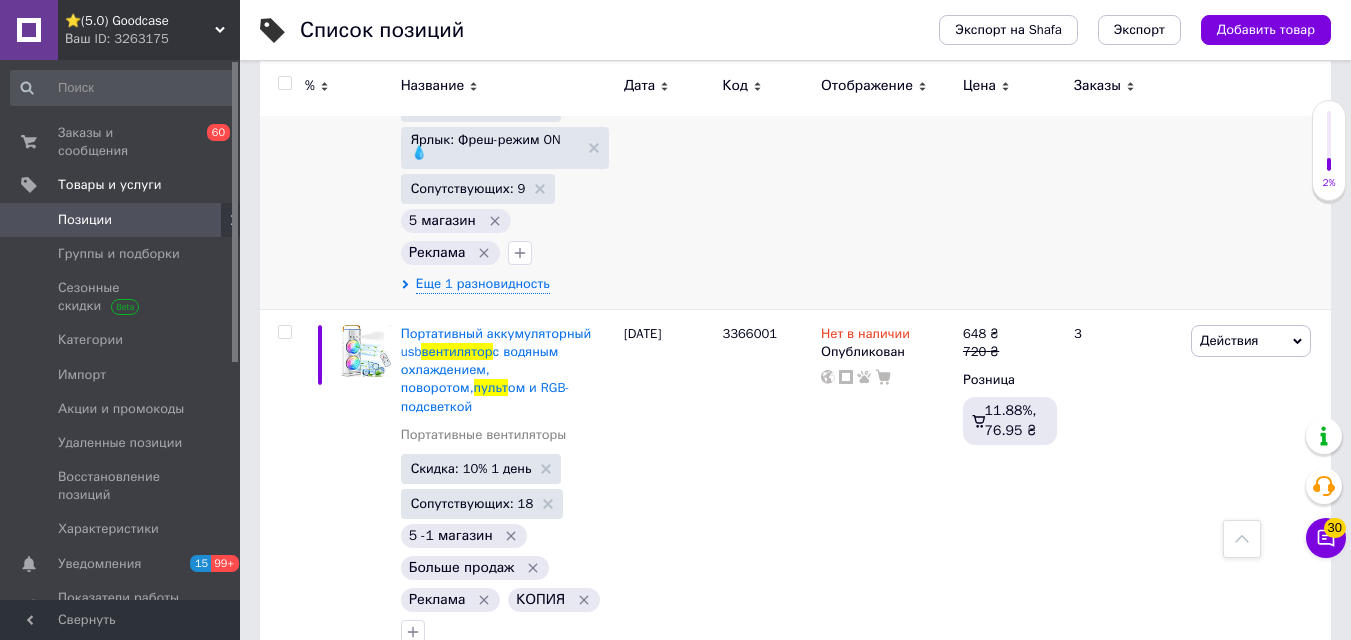 scroll, scrollTop: 212, scrollLeft: 0, axis: vertical 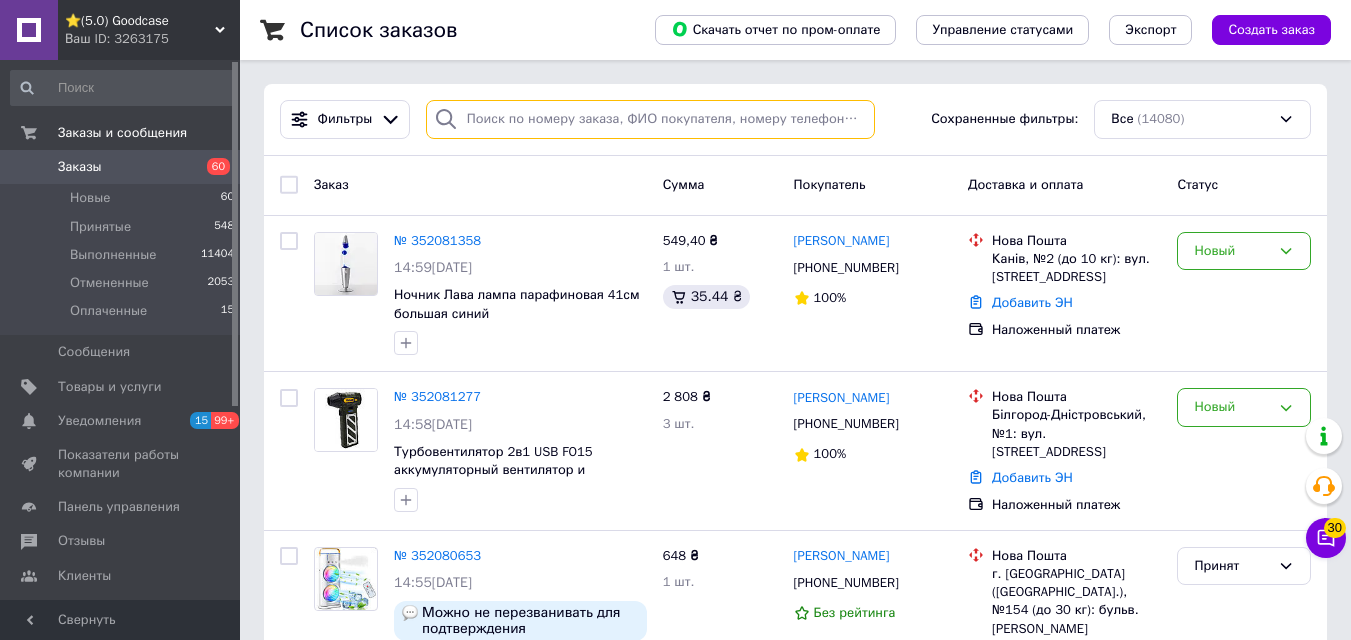 click at bounding box center (650, 119) 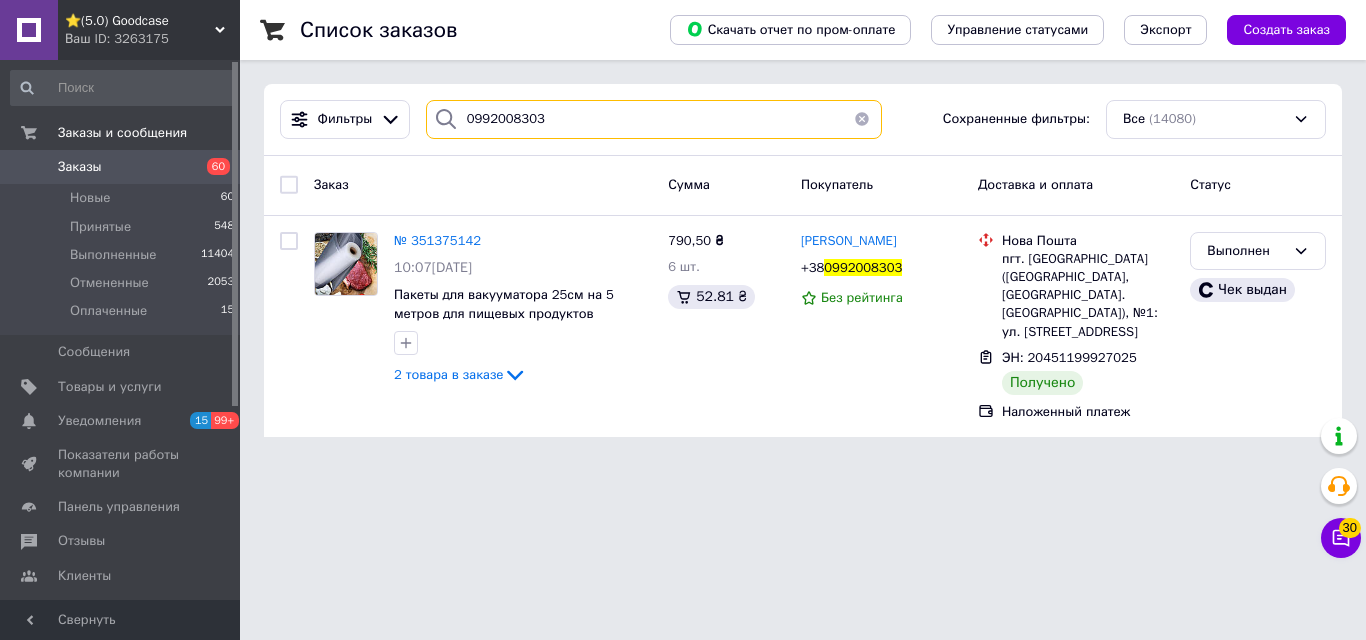 type on "0992008303" 